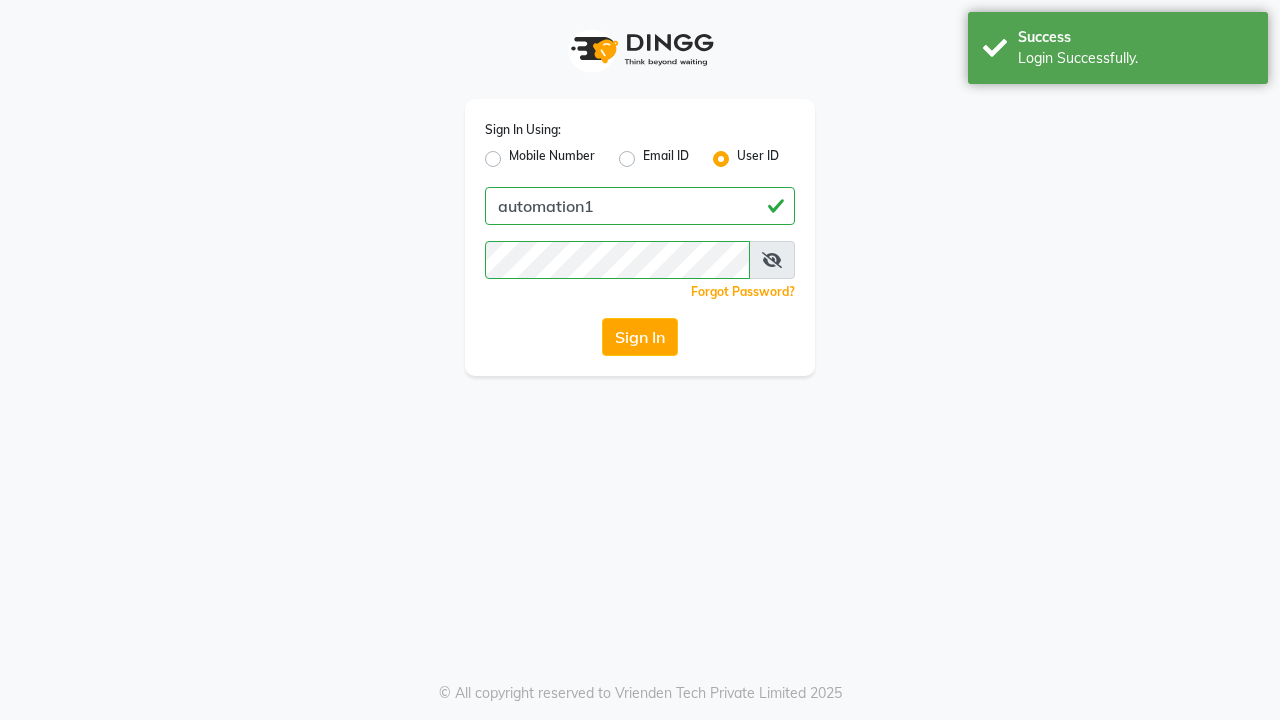 scroll, scrollTop: 0, scrollLeft: 0, axis: both 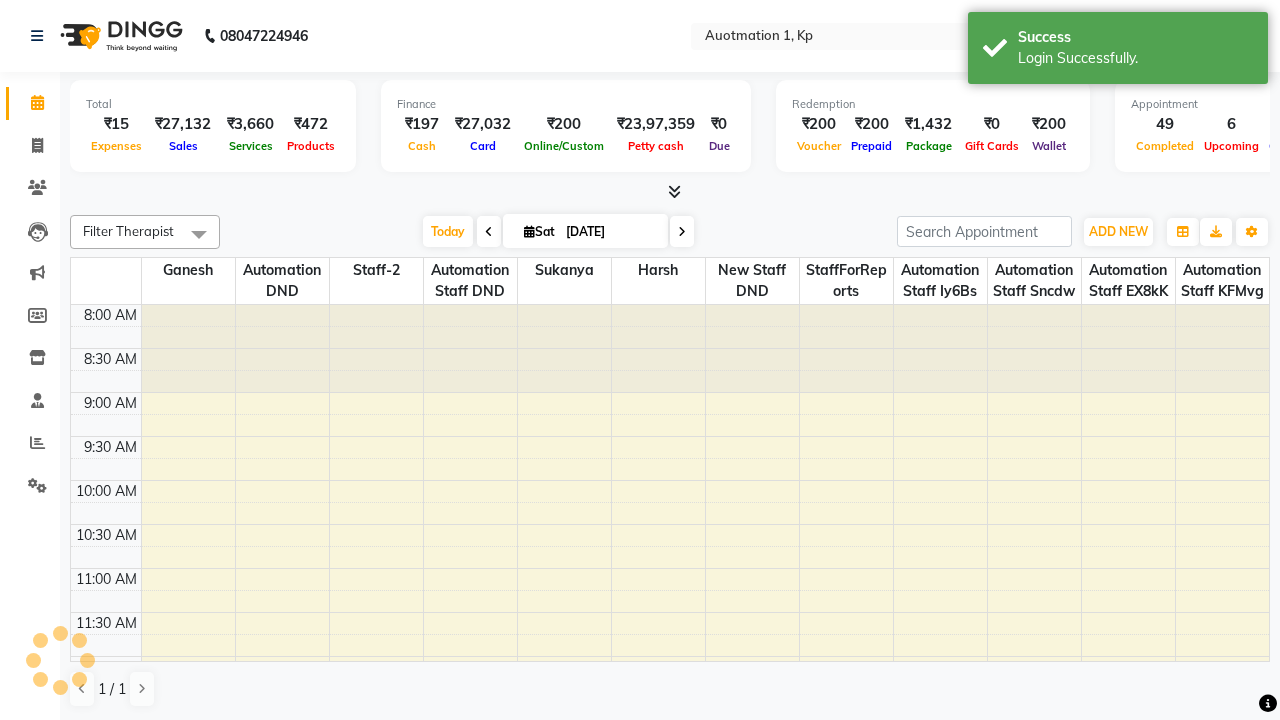 select on "en" 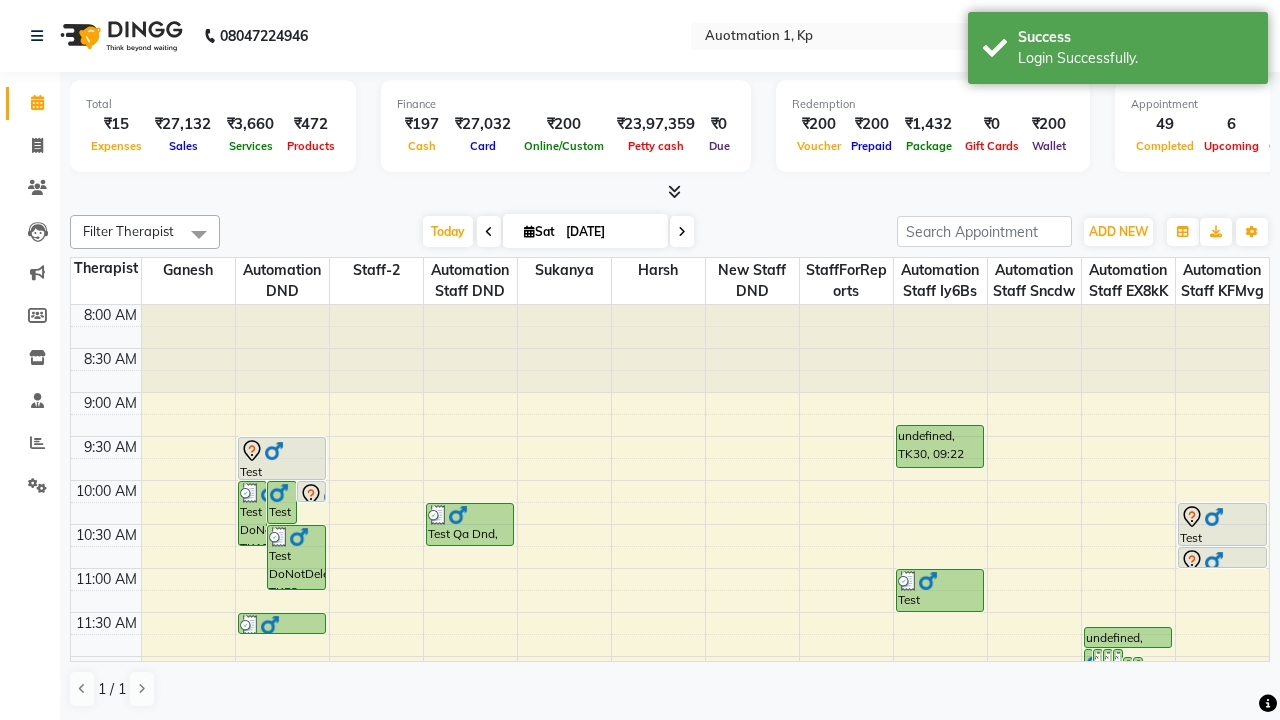 scroll, scrollTop: 0, scrollLeft: 0, axis: both 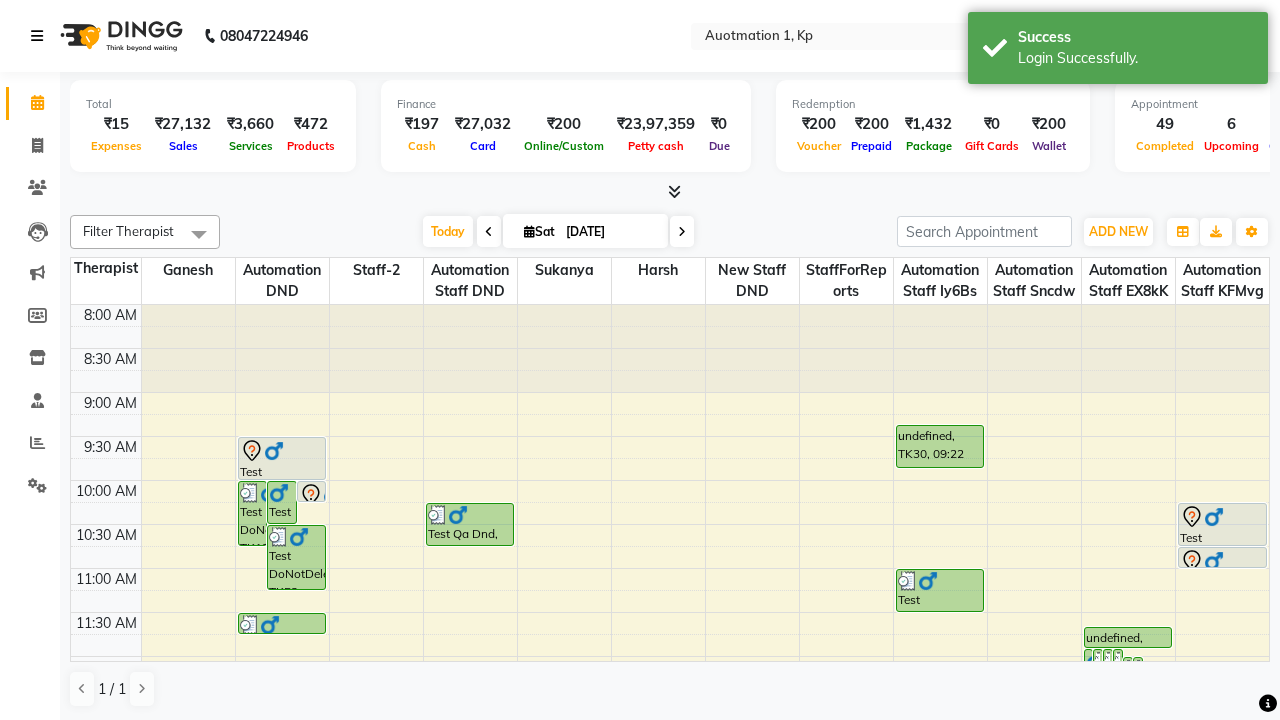 click at bounding box center [37, 36] 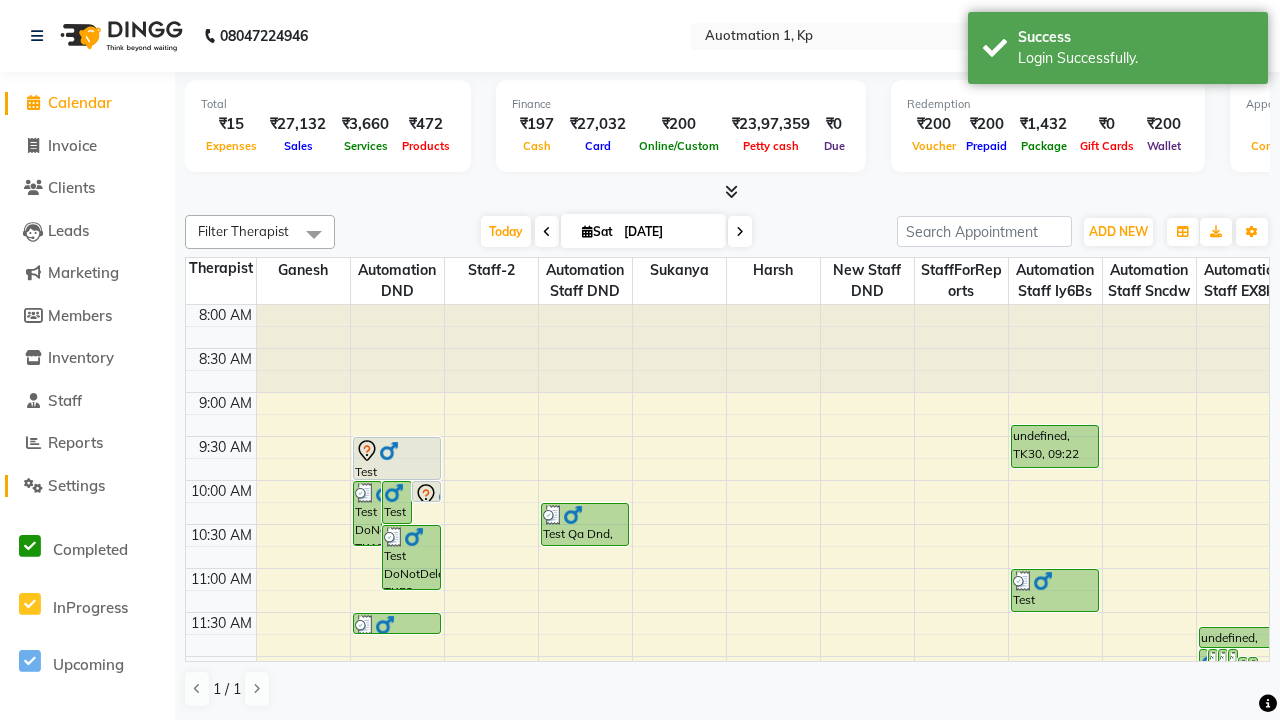click on "Settings" 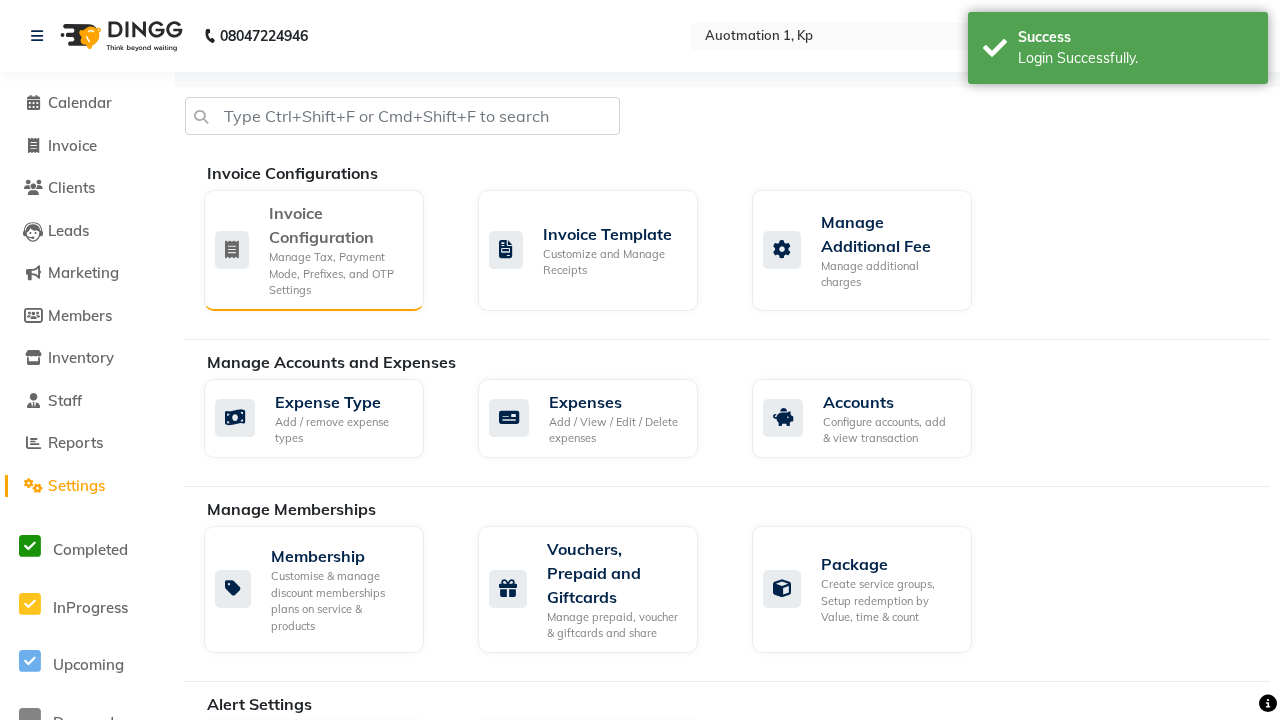 click on "Manage Tax, Payment Mode, Prefixes, and OTP Settings" 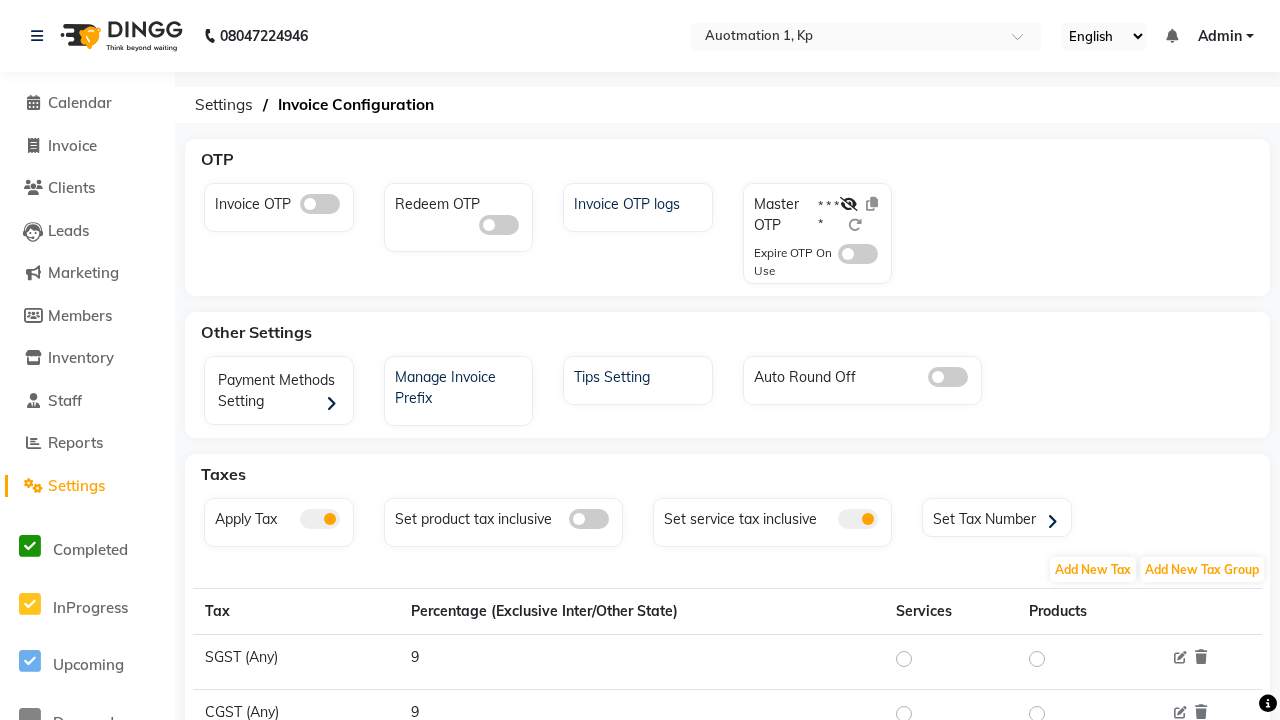 click 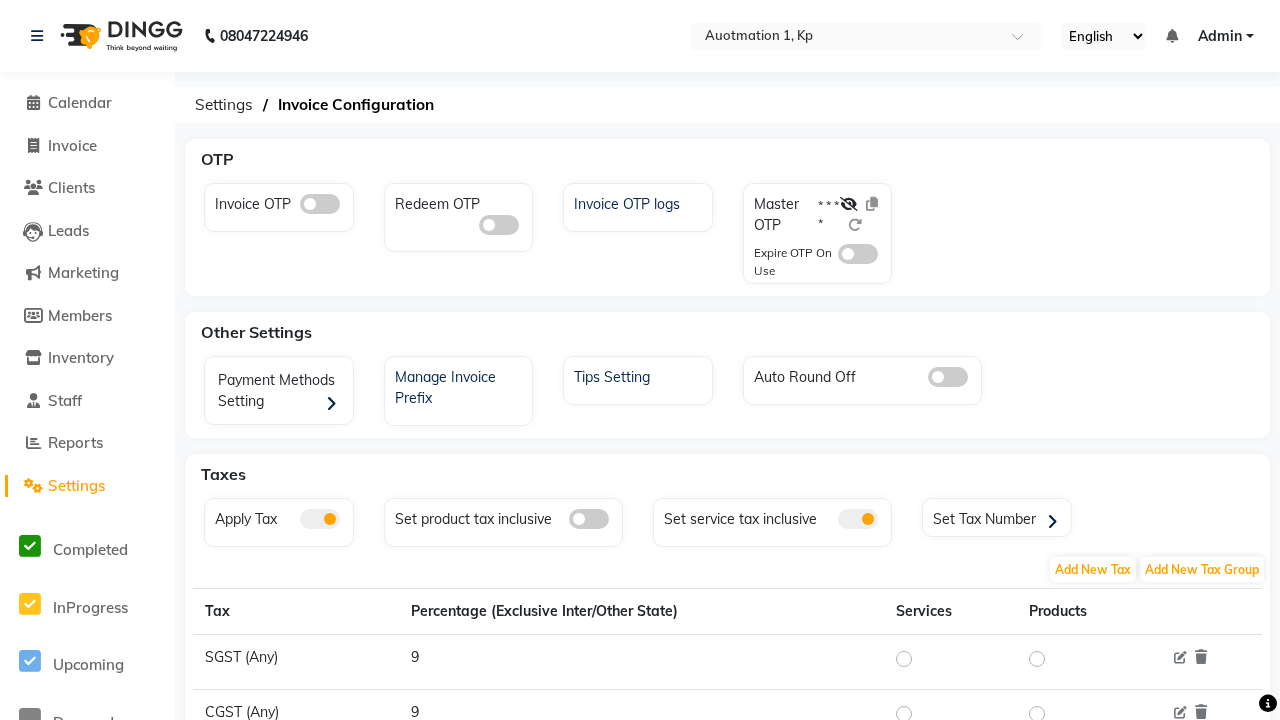 click 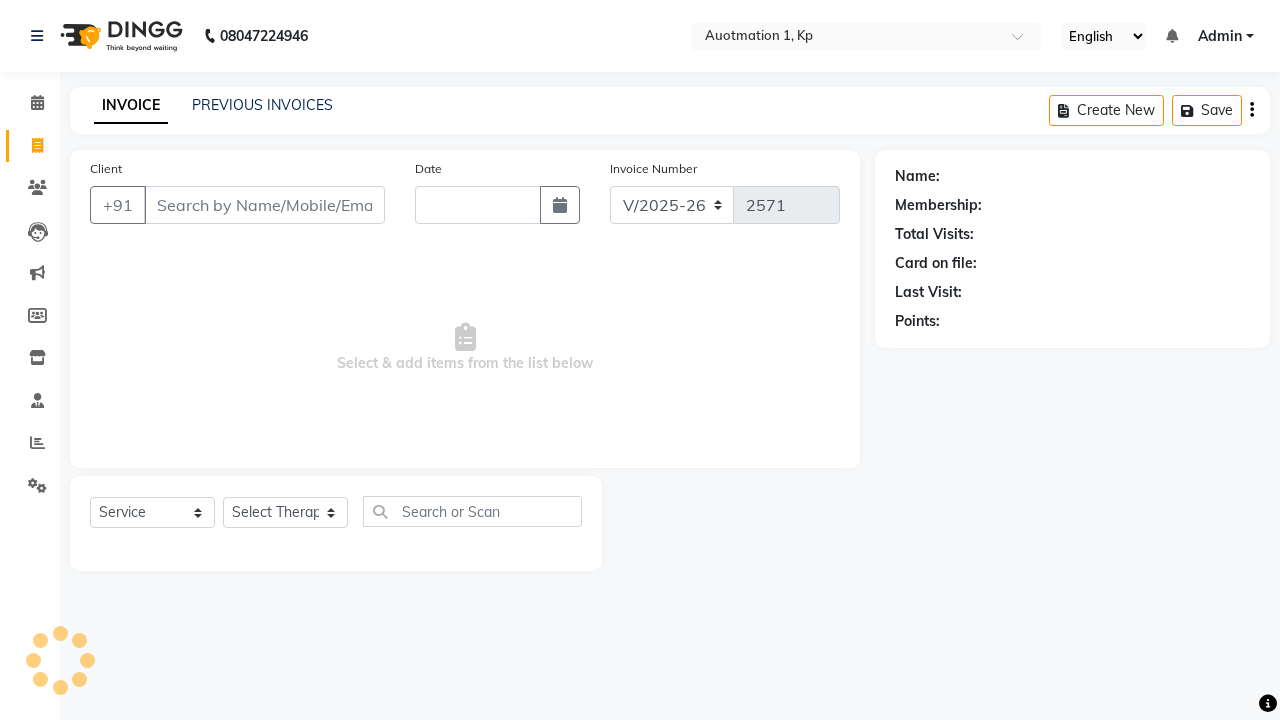 select on "150" 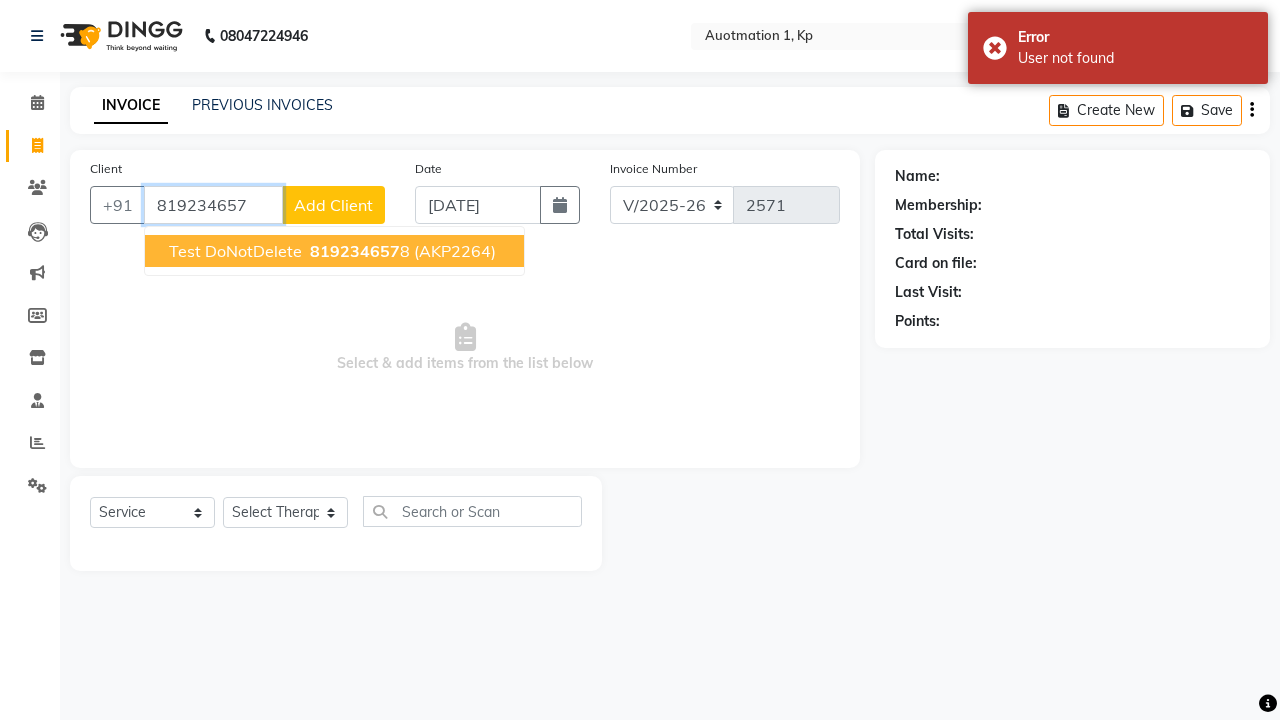 click on "819234657" at bounding box center (355, 251) 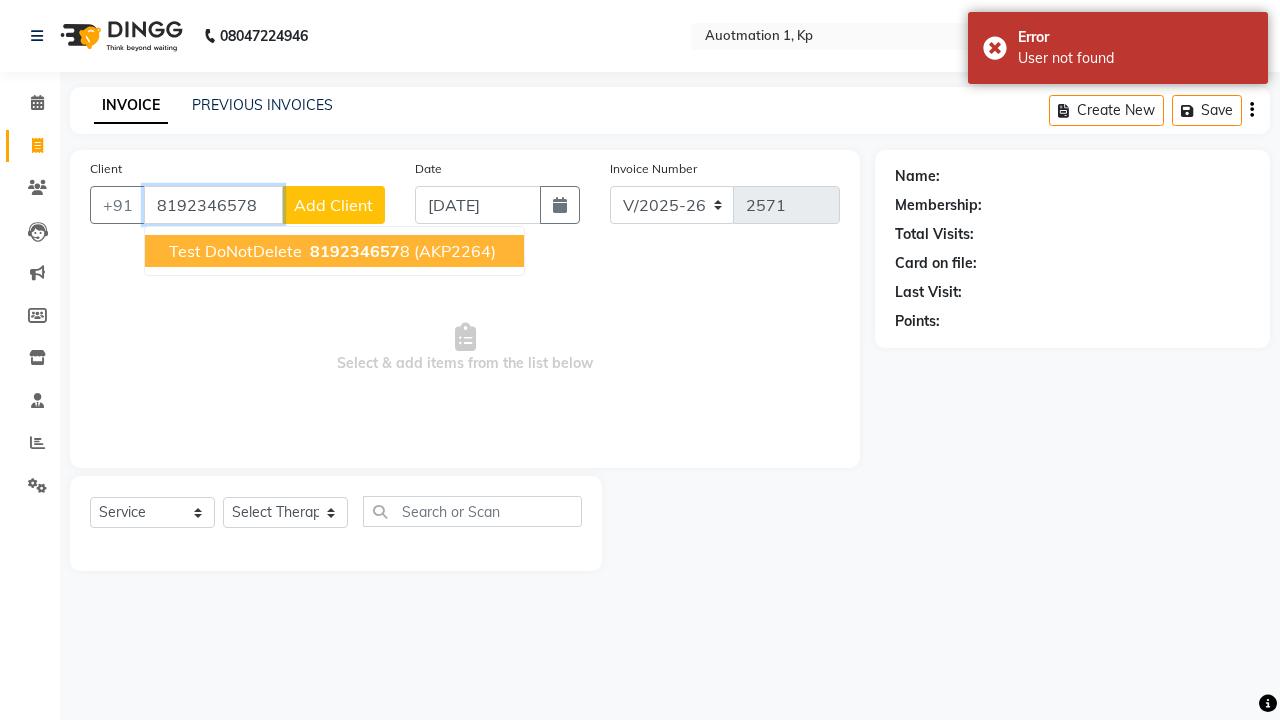 type on "8192346578" 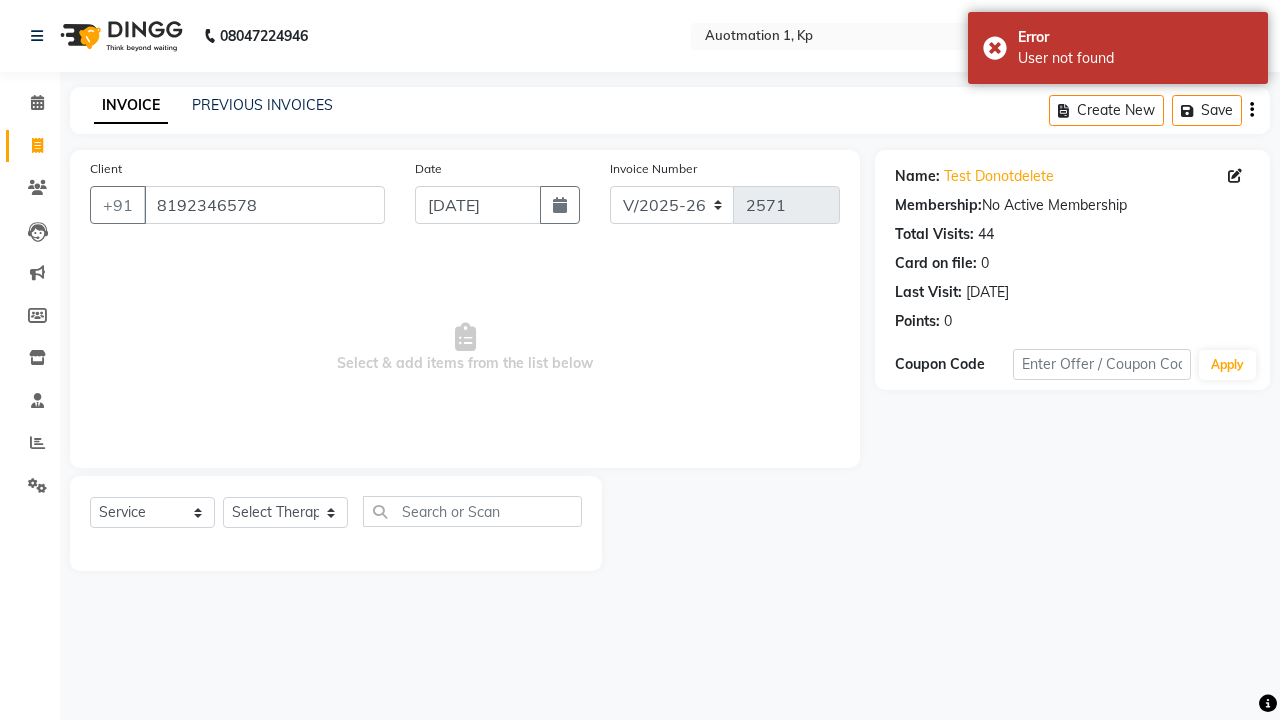 select on "5439" 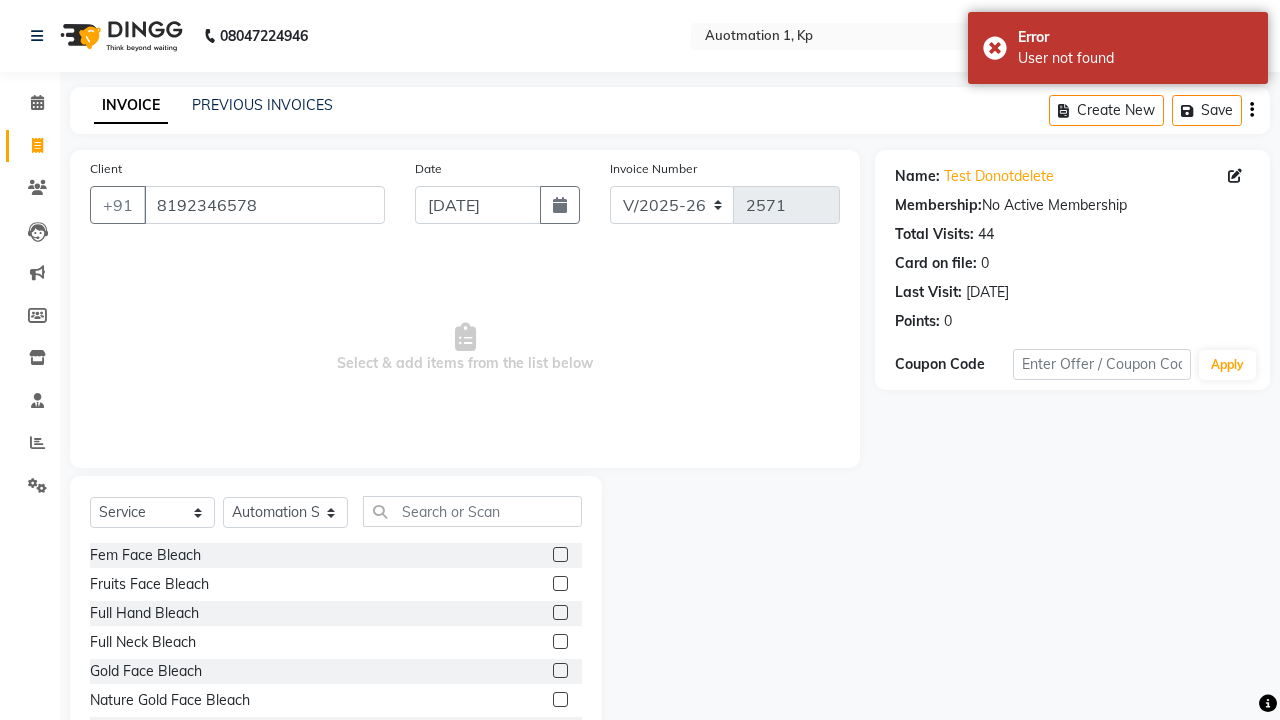 click 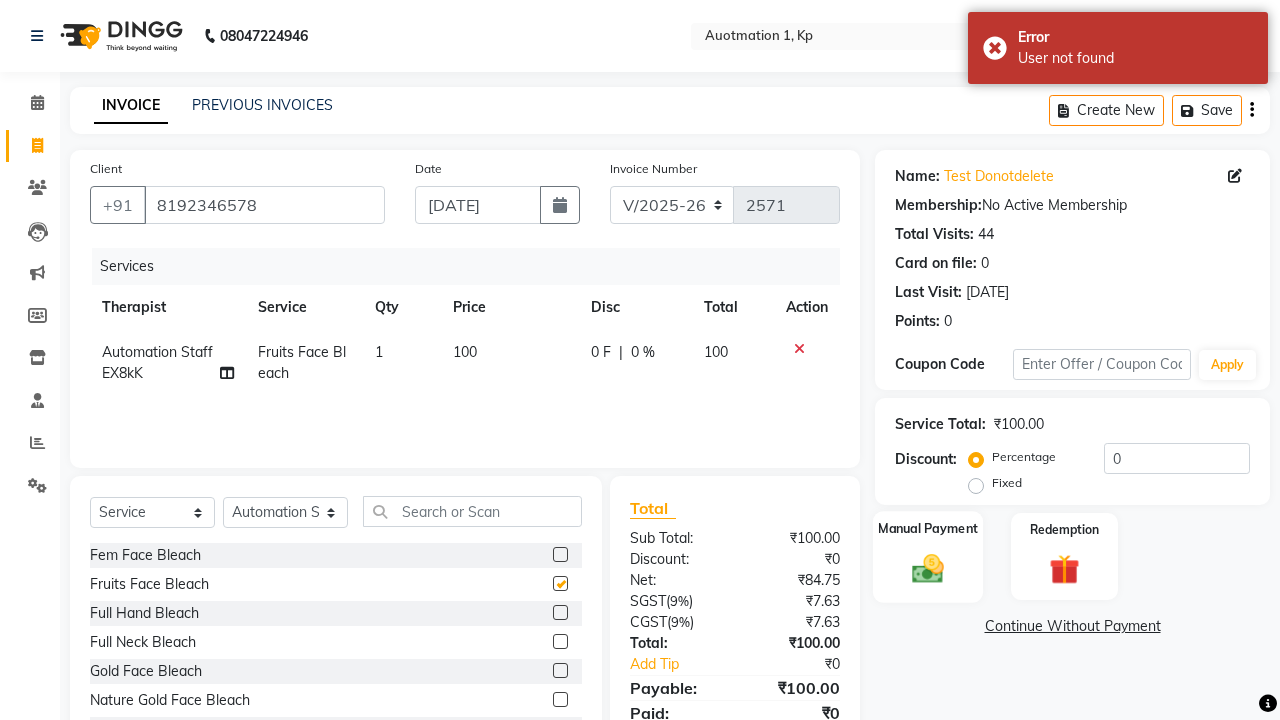click 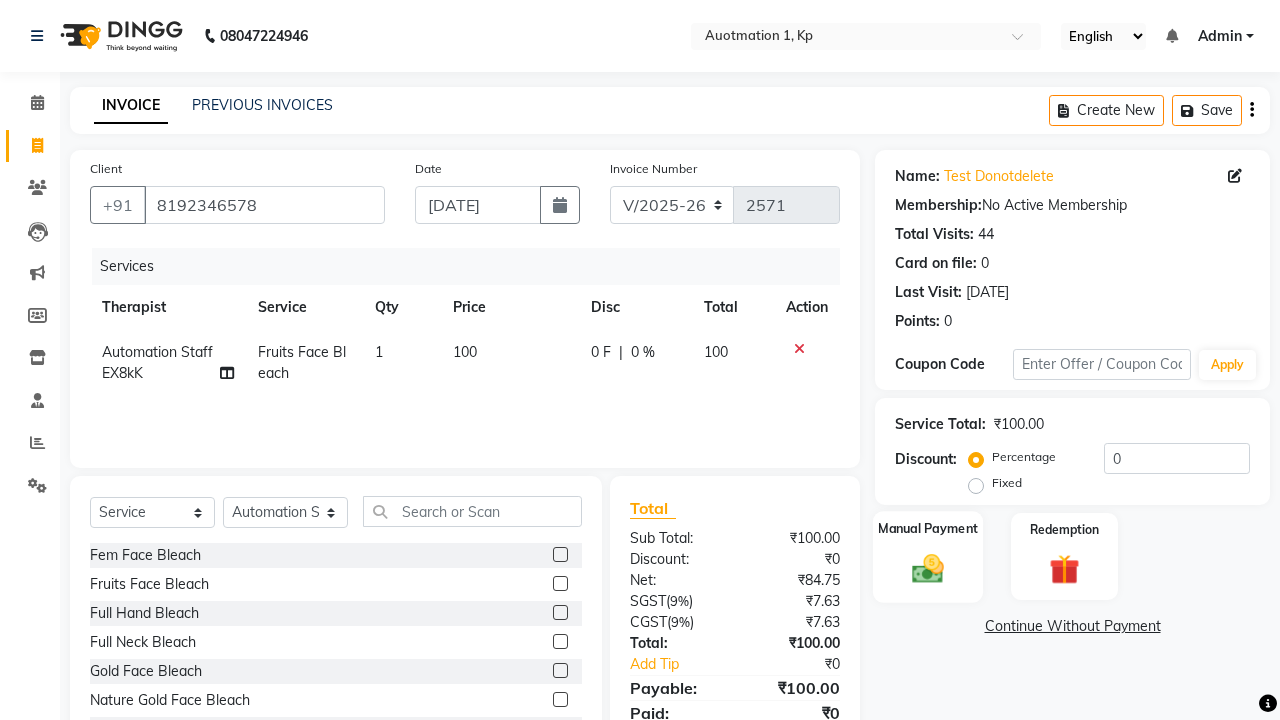 checkbox on "false" 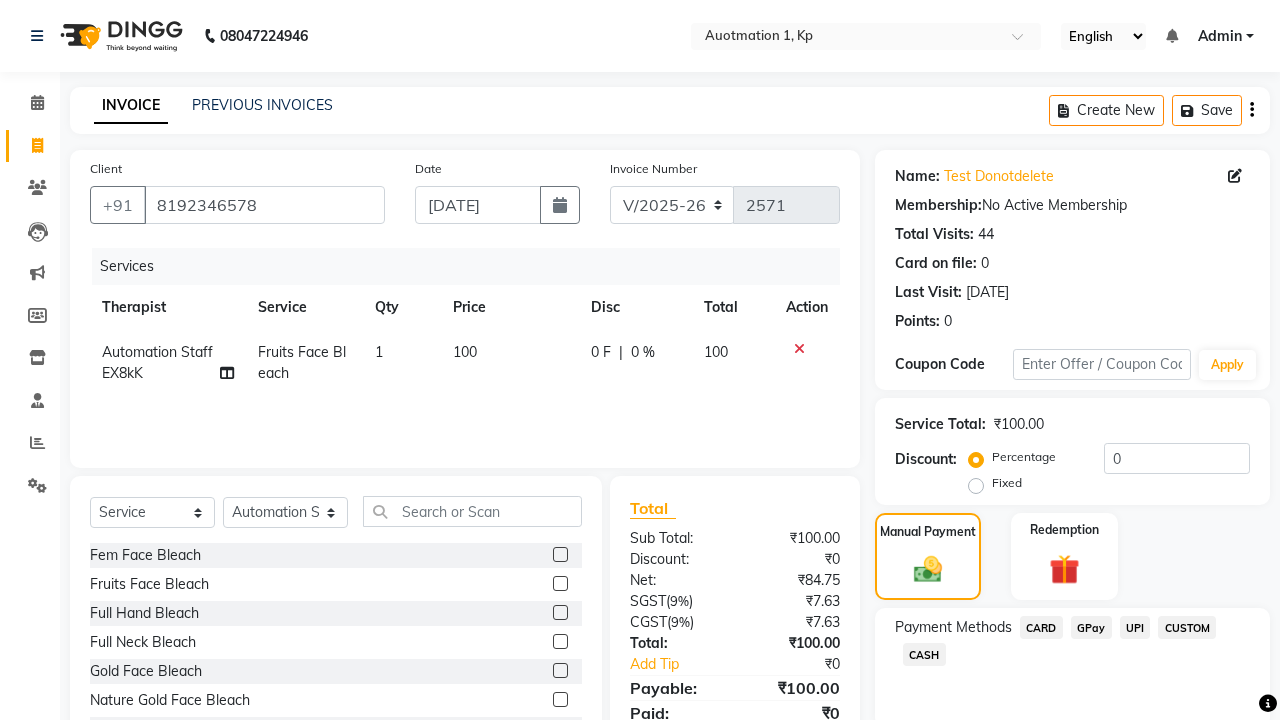 click on "CARD" 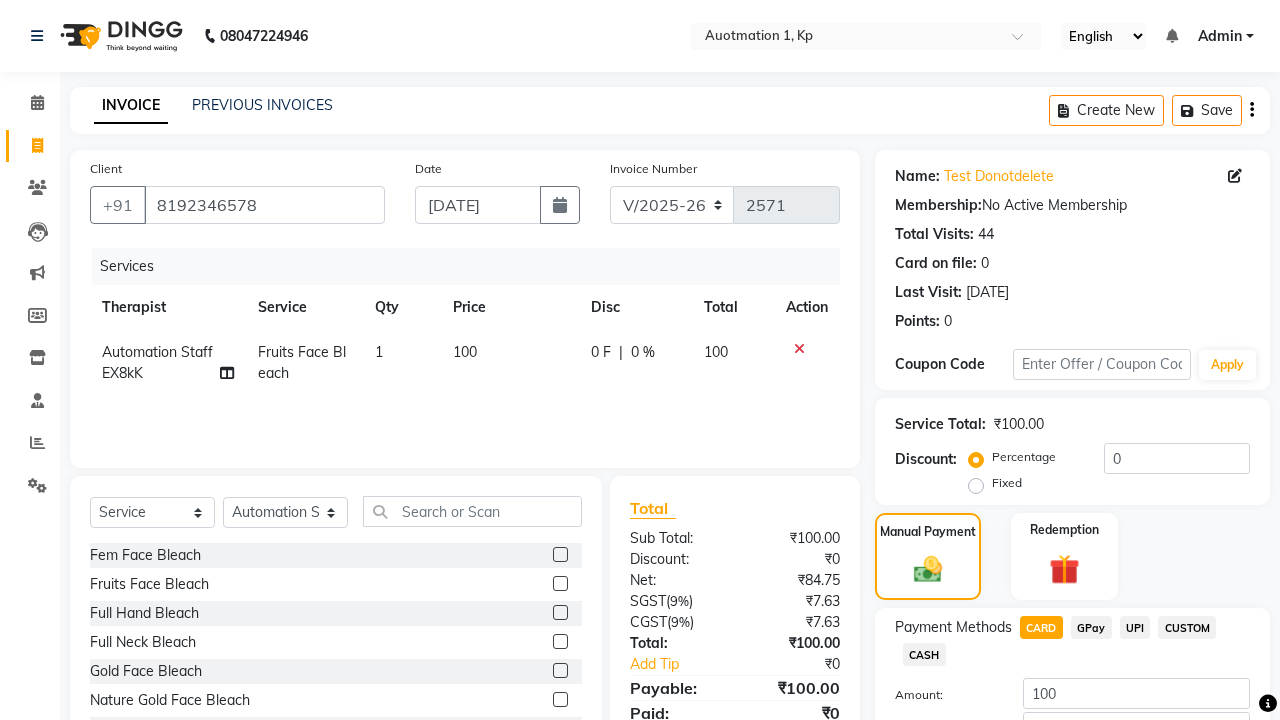 scroll, scrollTop: 135, scrollLeft: 0, axis: vertical 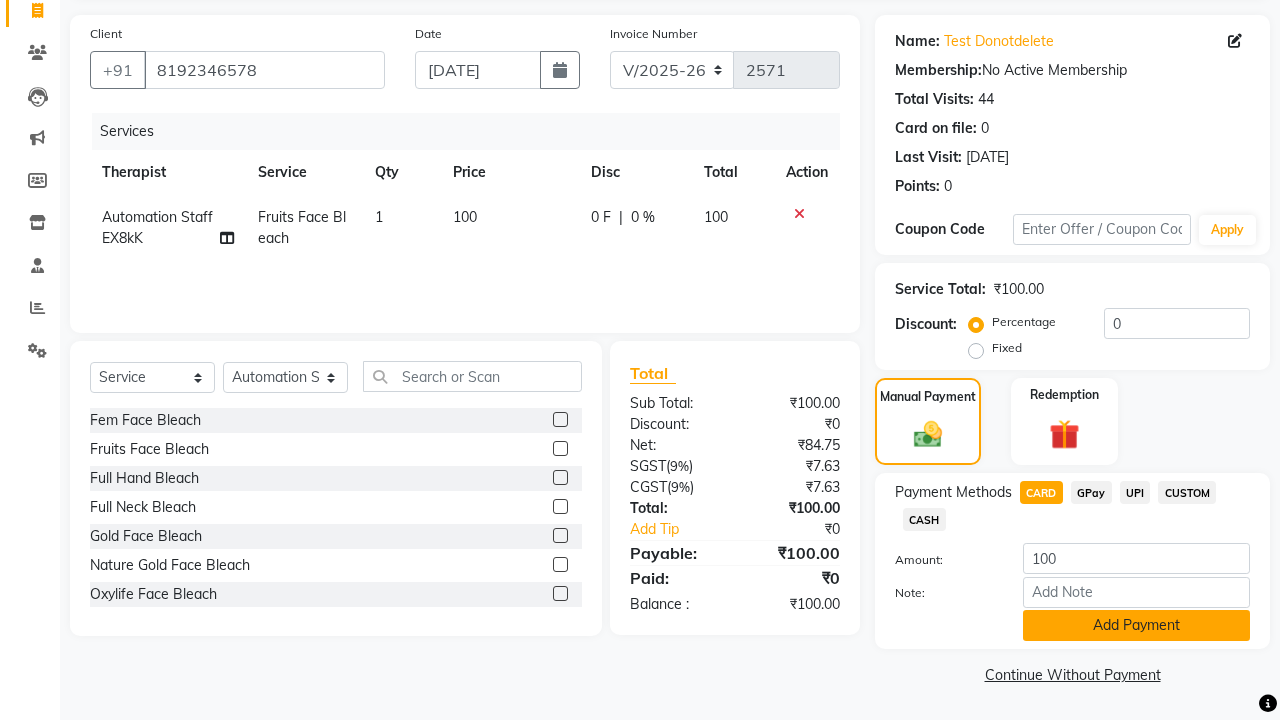 click on "Add Payment" 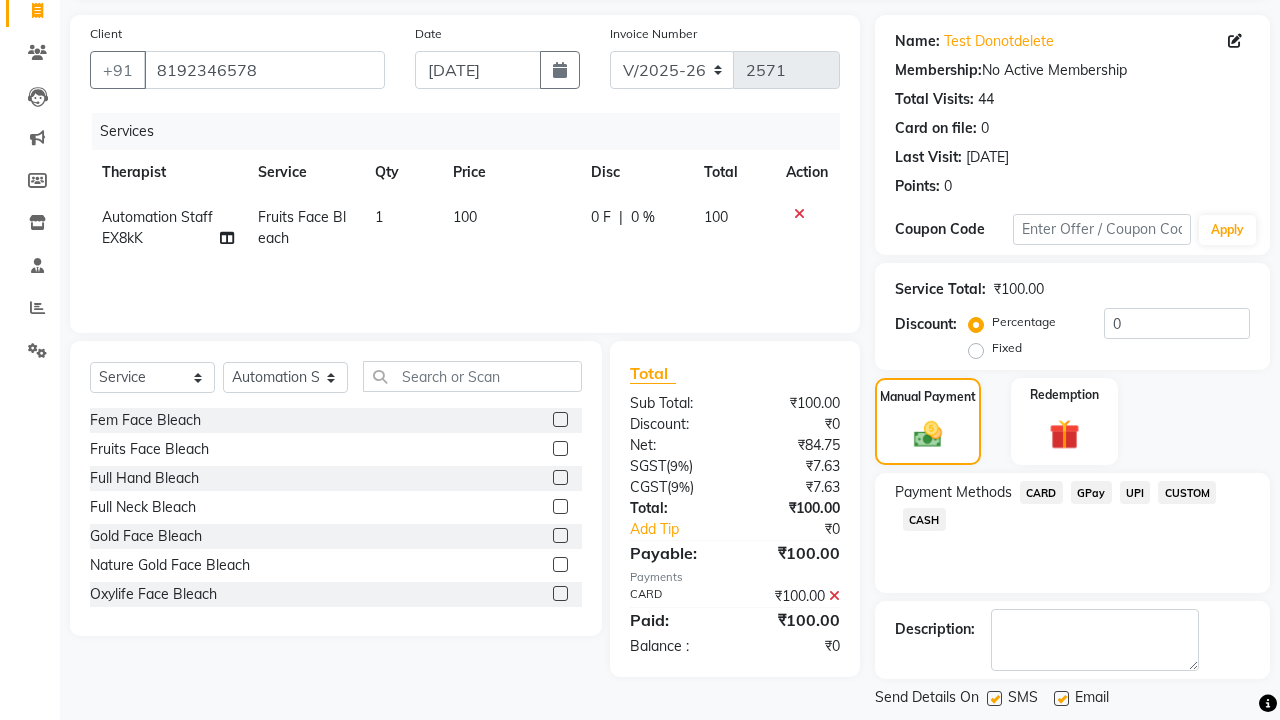 click on "Generate OTP" 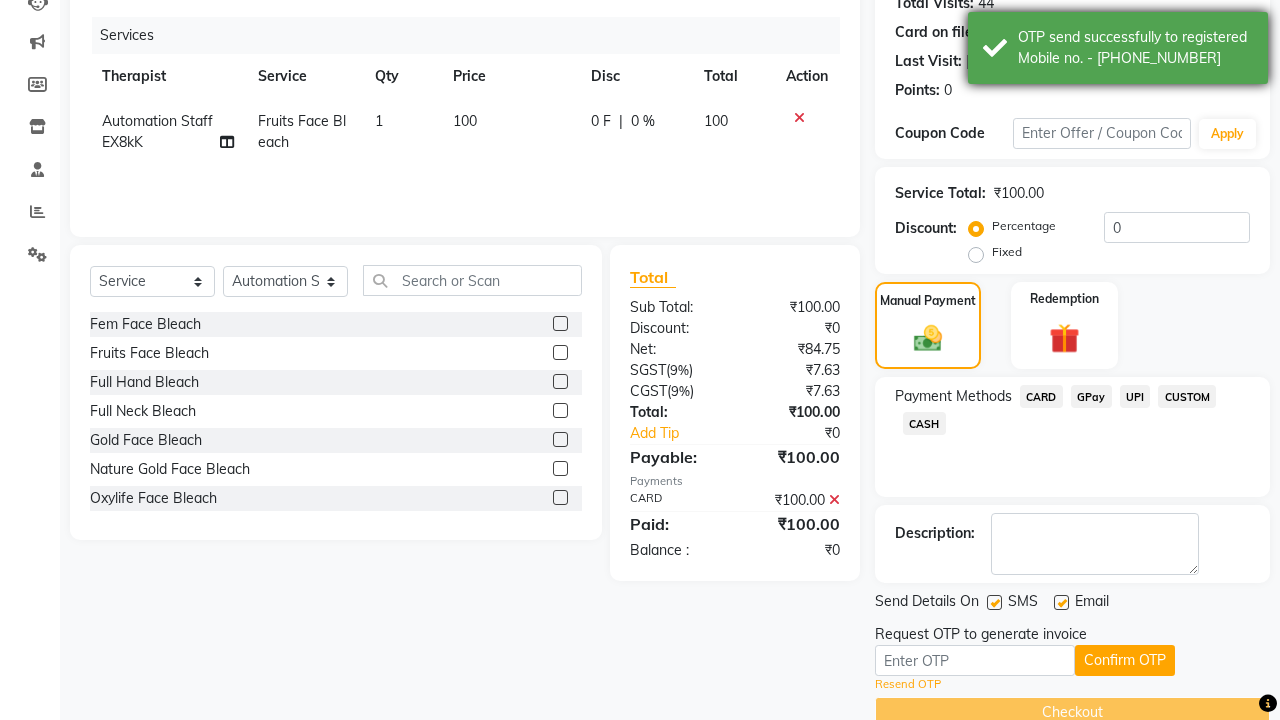 click on "OTP send successfully to registered  Mobile no. - 918192346578" at bounding box center [1135, 48] 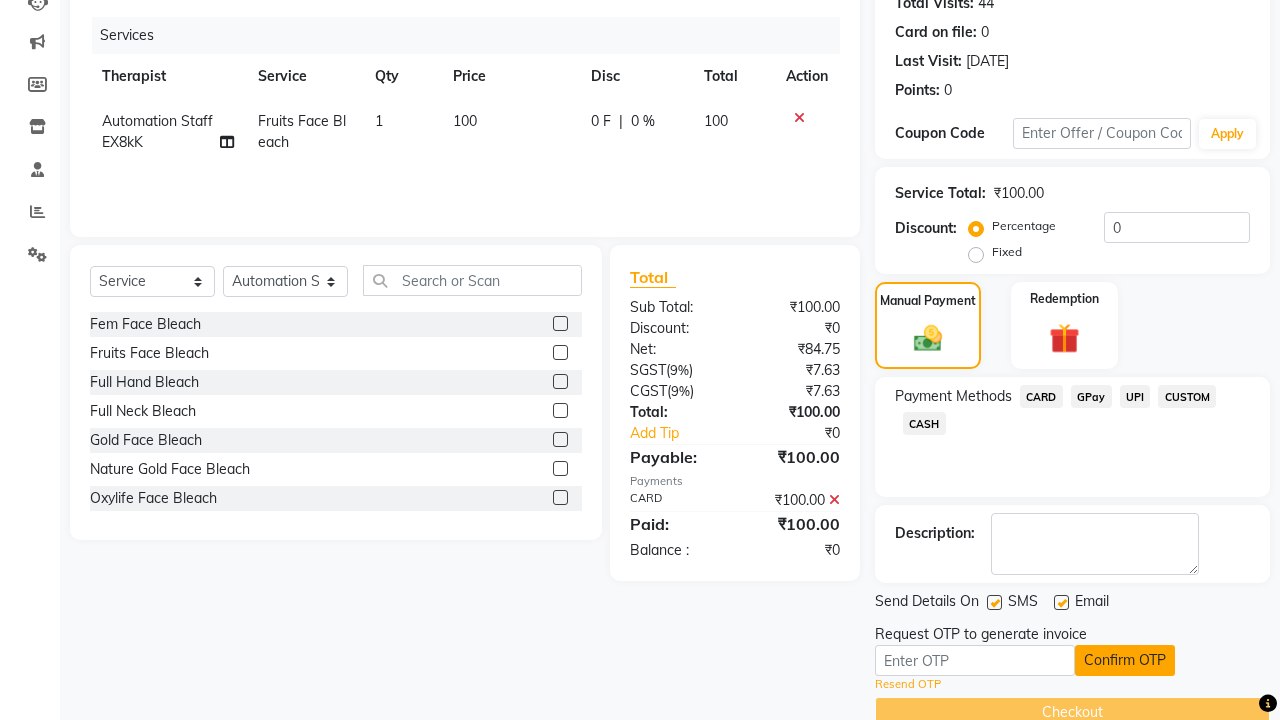 click on "Confirm OTP" 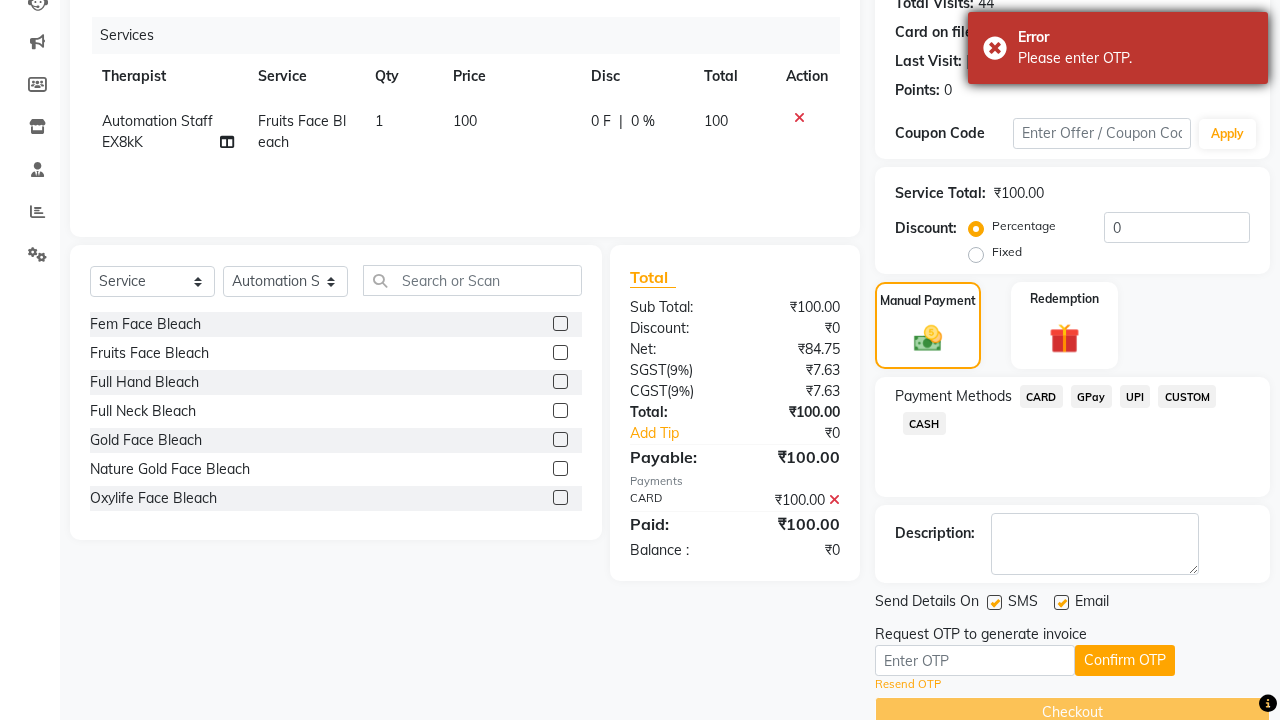 click on "Please enter OTP." at bounding box center [1135, 58] 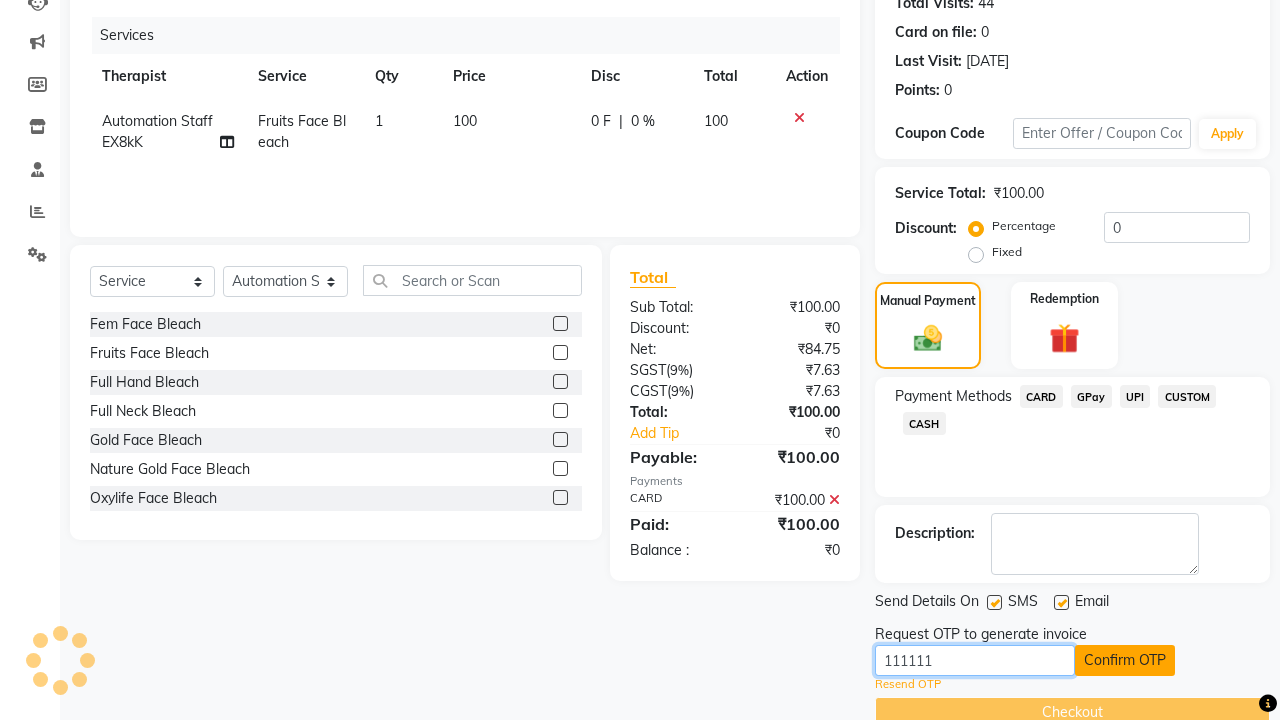 type on "111111" 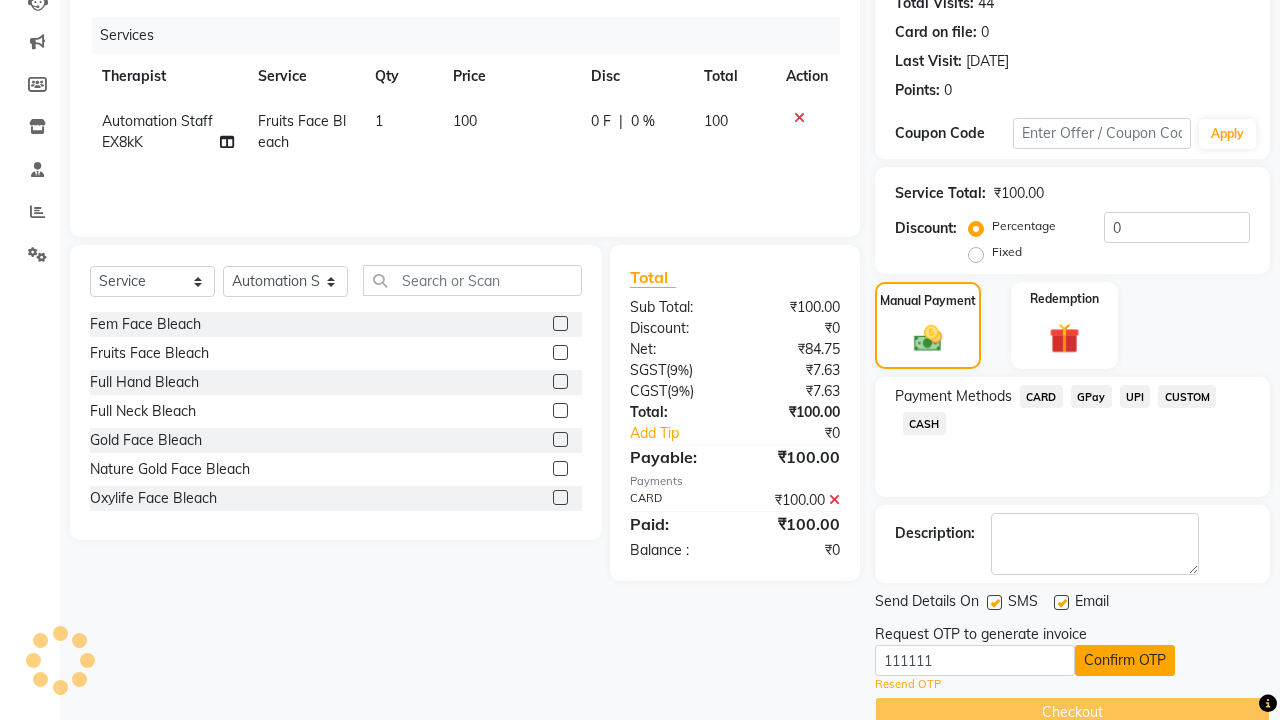 click on "Confirm OTP" 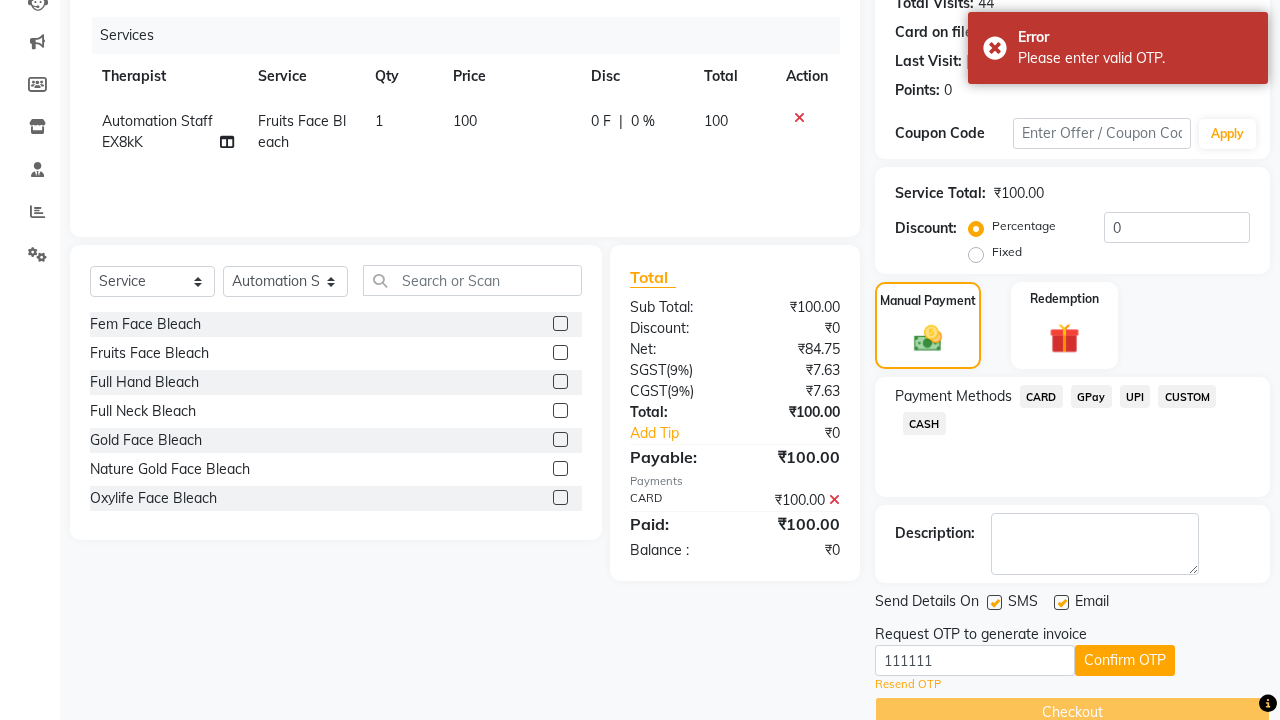 click on "Please enter valid OTP." at bounding box center [1135, 58] 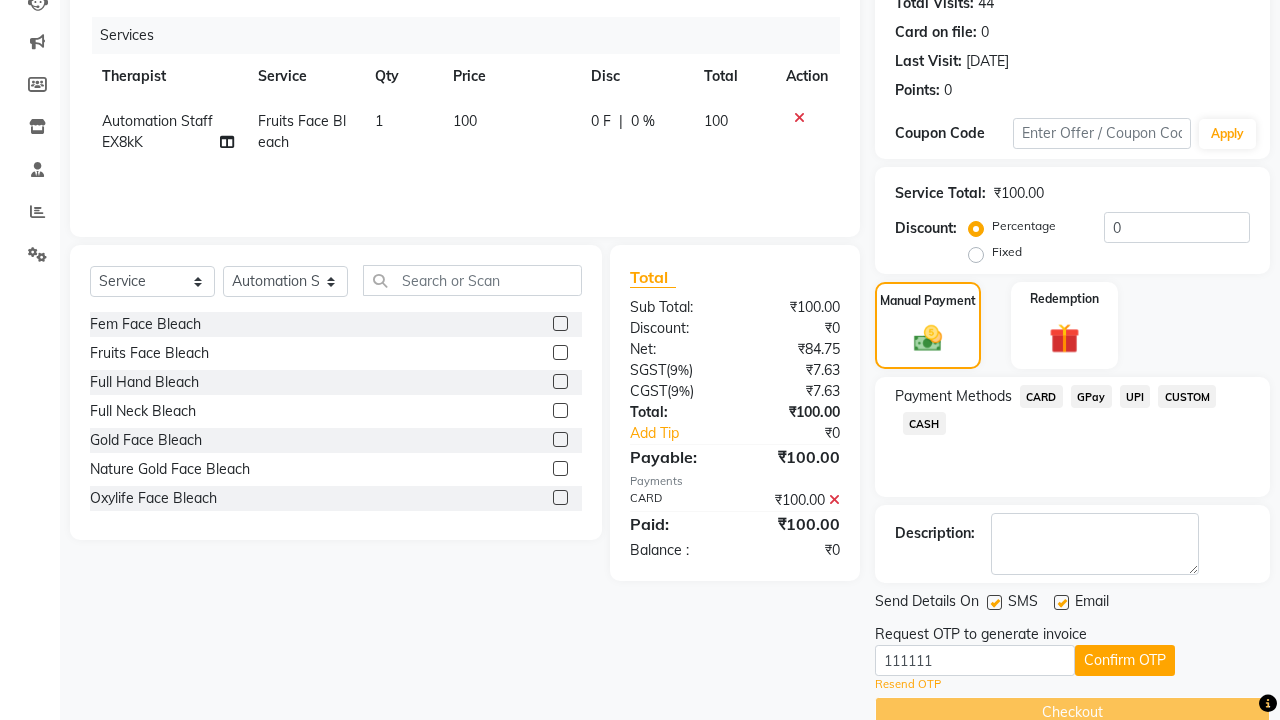 click at bounding box center [37, -195] 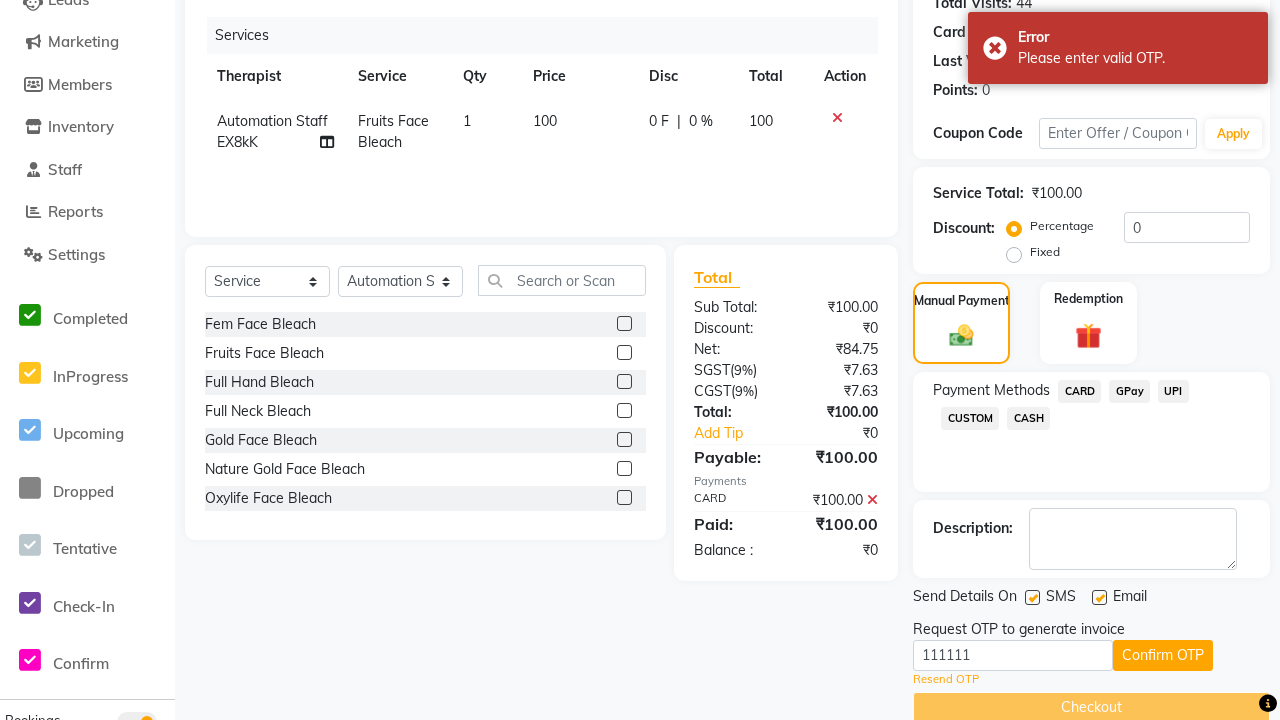 scroll, scrollTop: 0, scrollLeft: 0, axis: both 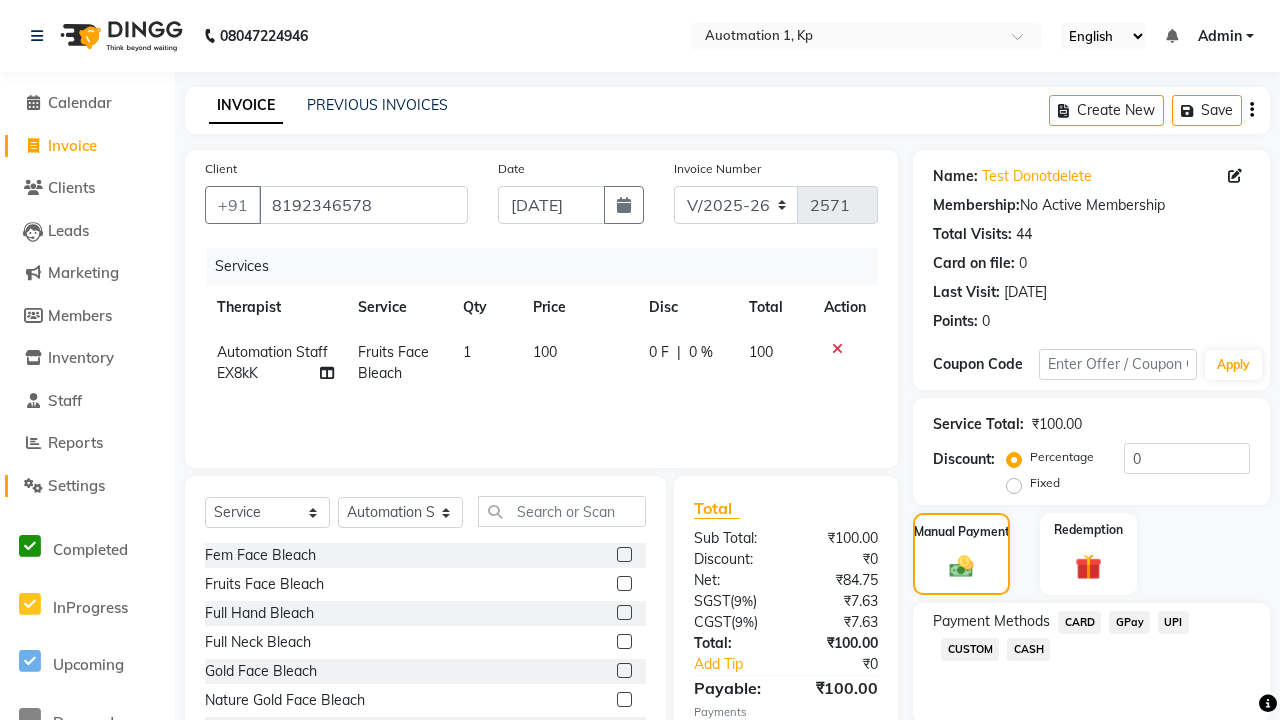 click on "Settings" 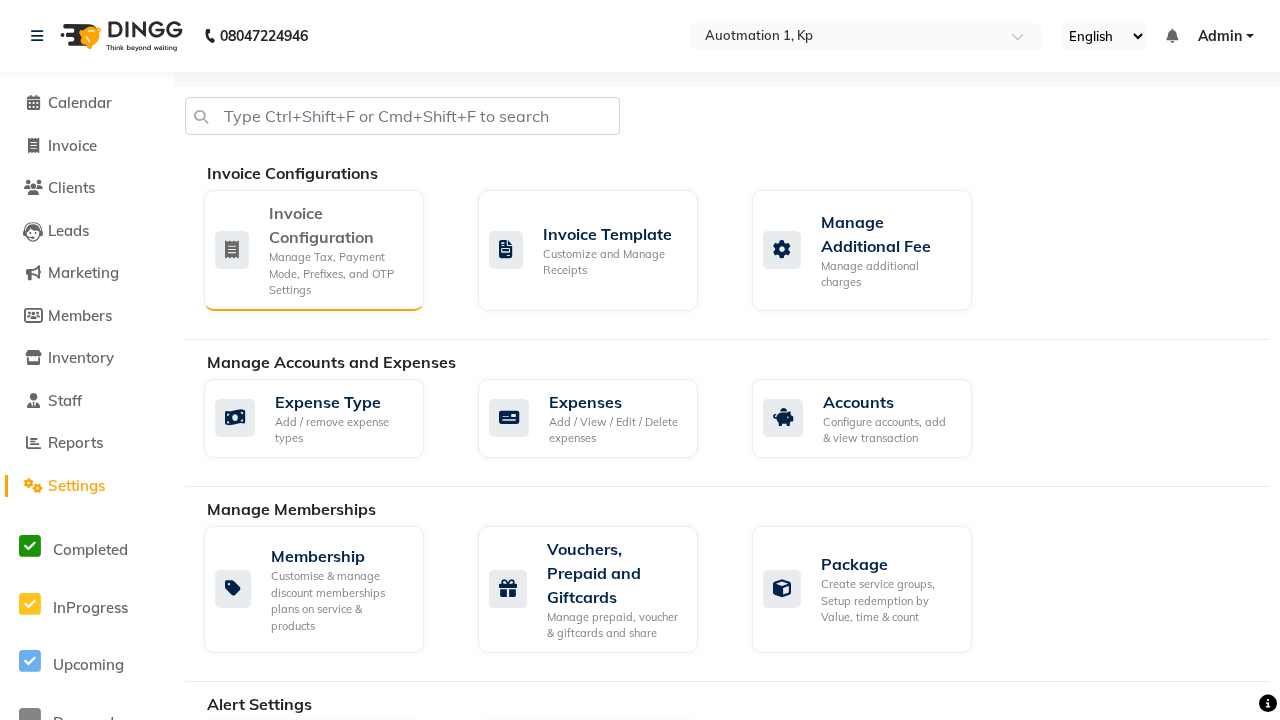 click on "Manage Tax, Payment Mode, Prefixes, and OTP Settings" 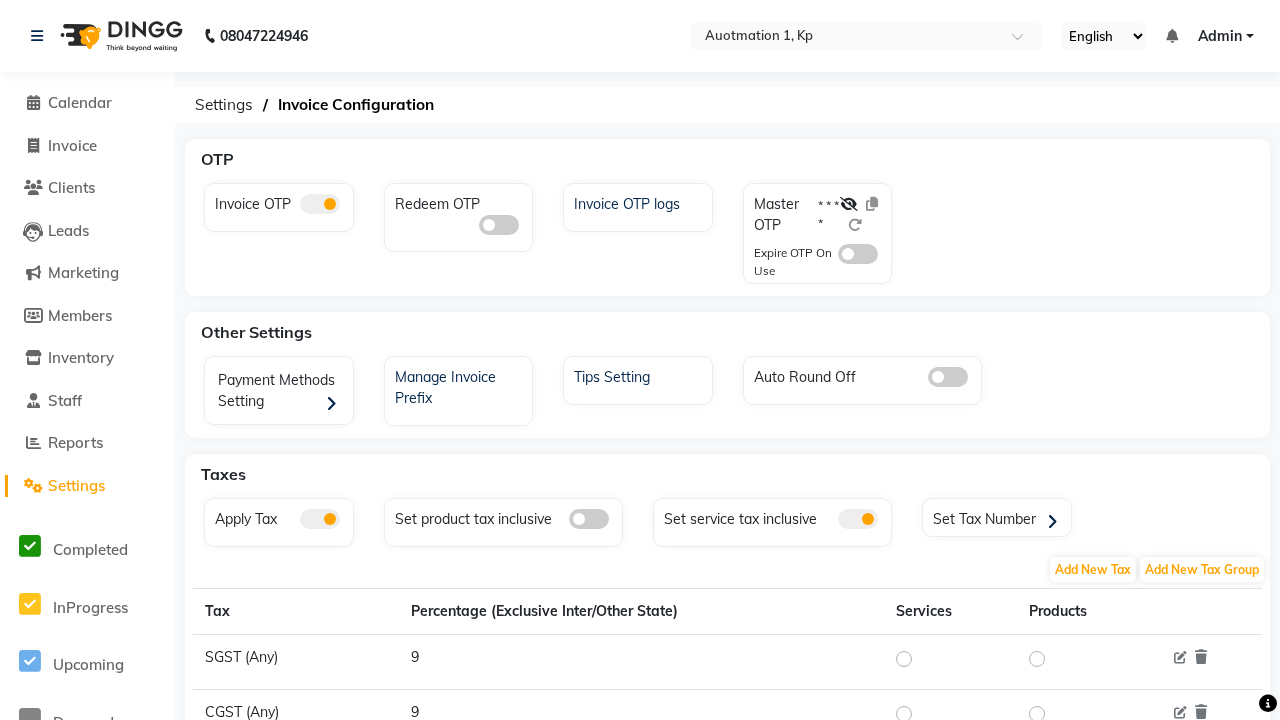 click 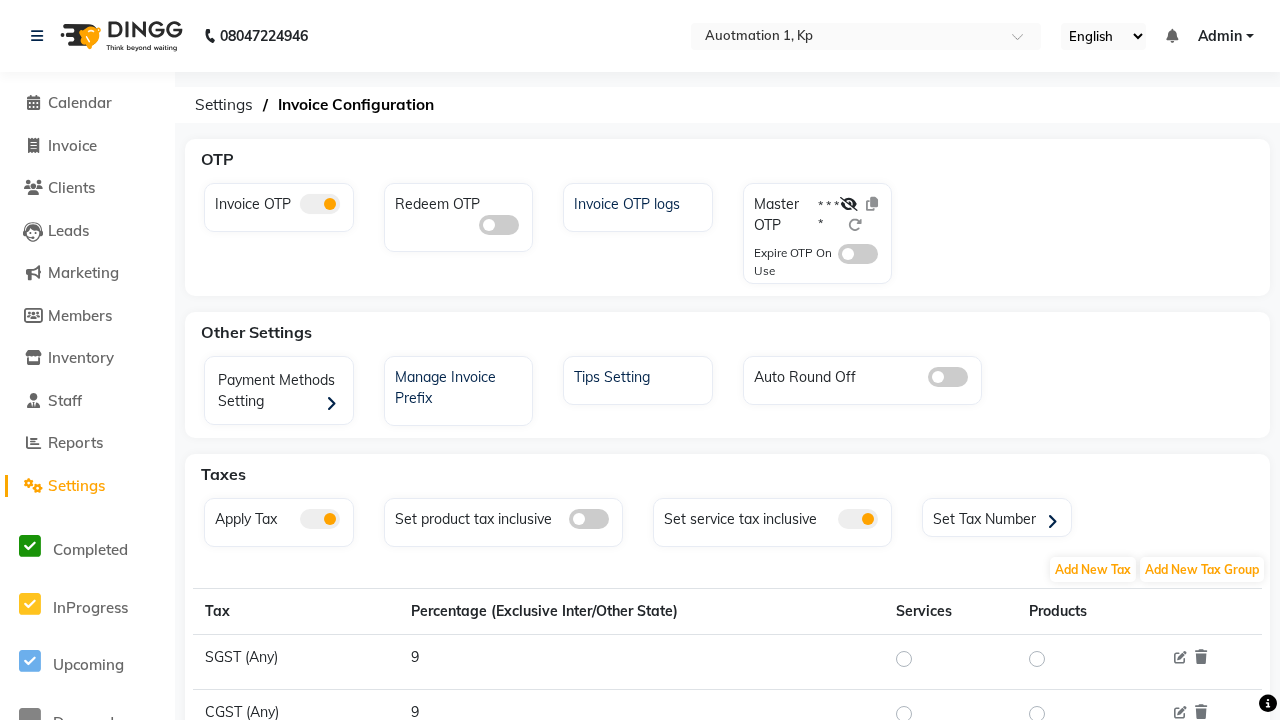 click 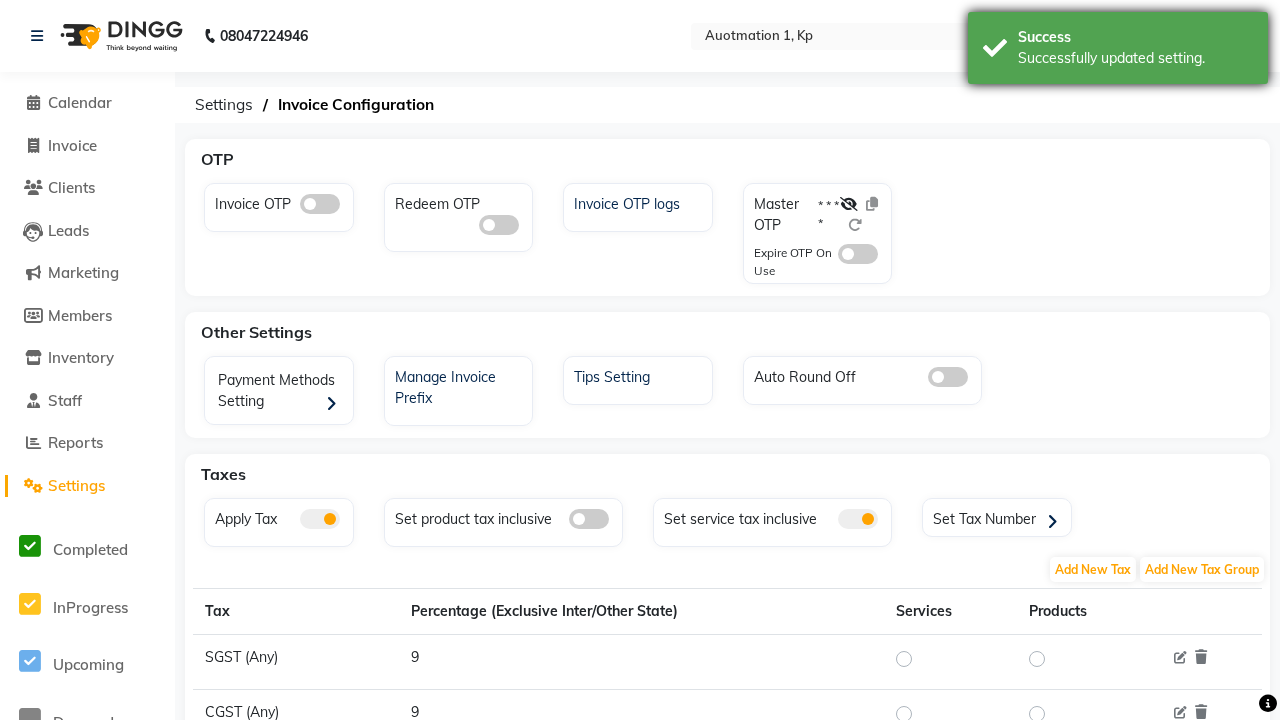 click on "Successfully updated setting." at bounding box center (1135, 58) 